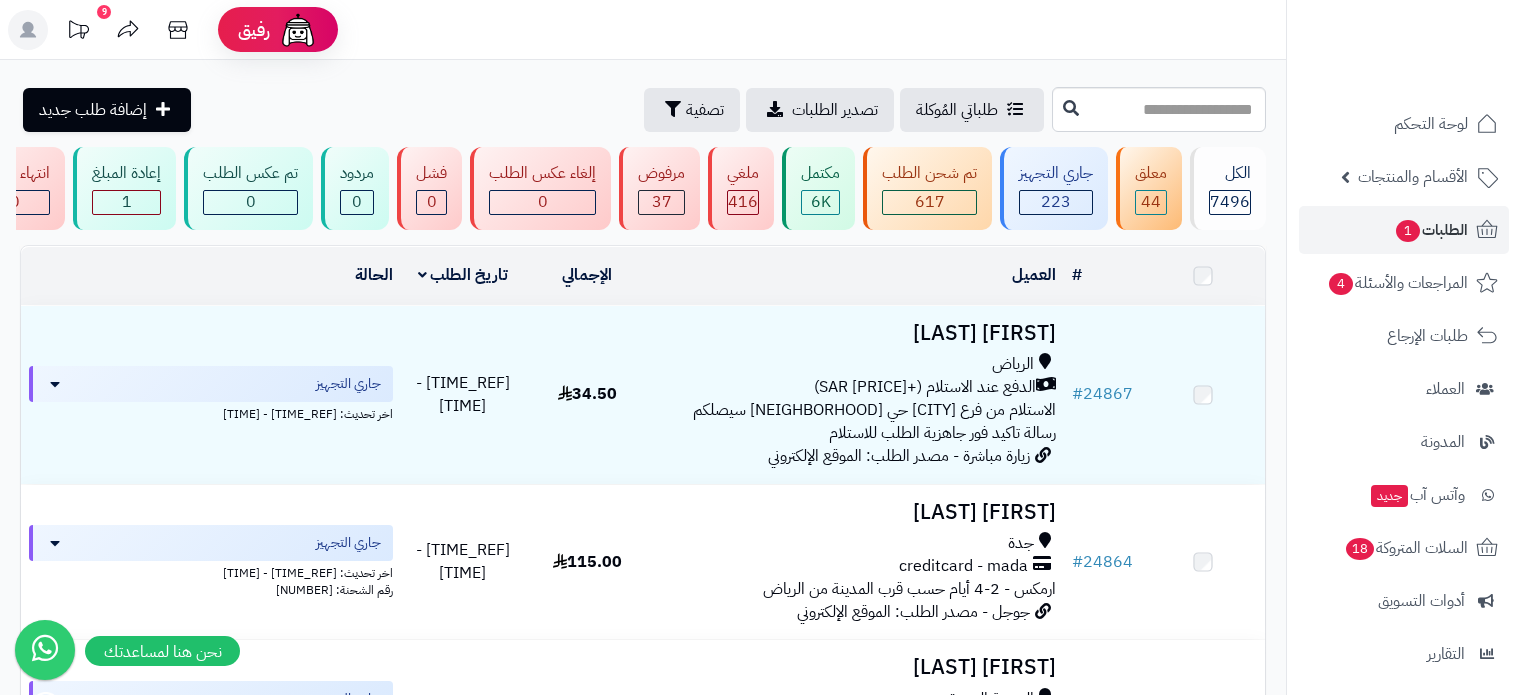 scroll, scrollTop: 0, scrollLeft: 0, axis: both 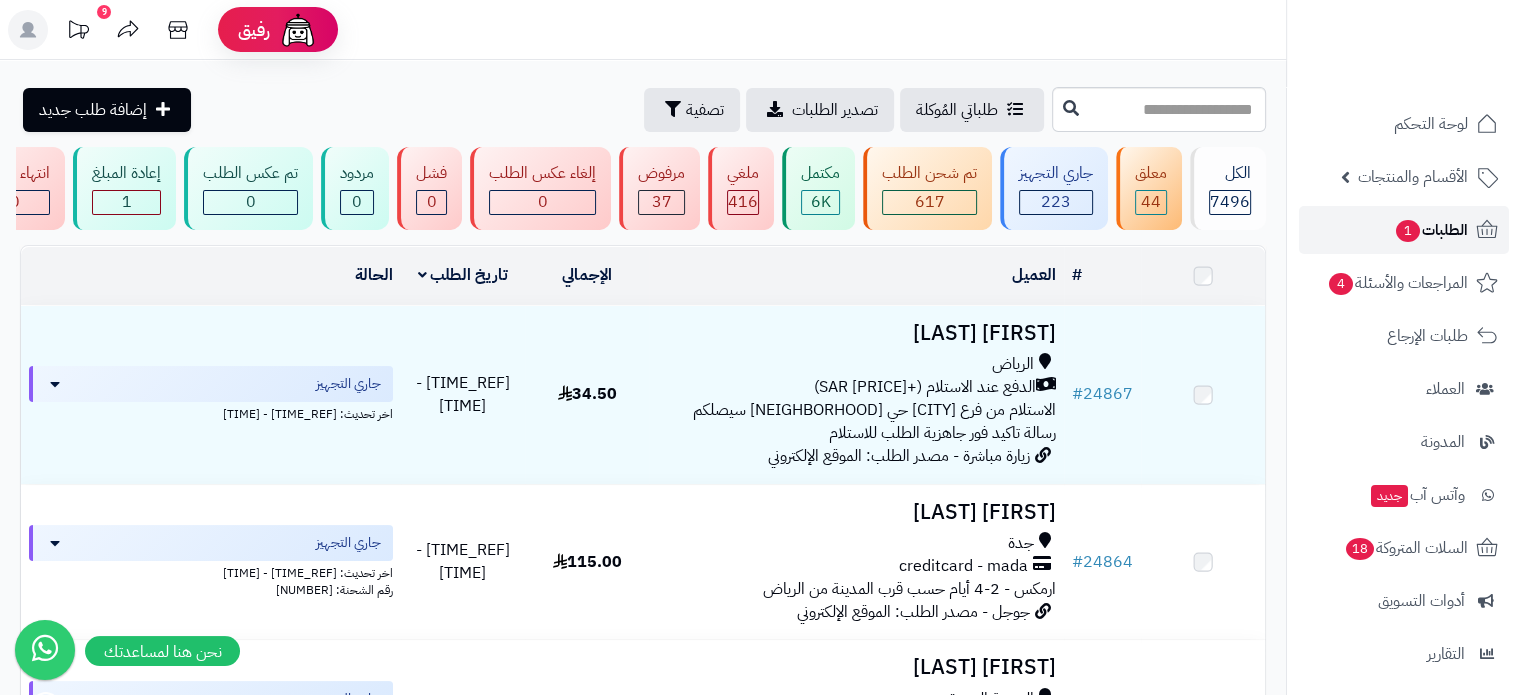 click on "1" at bounding box center (1408, 231) 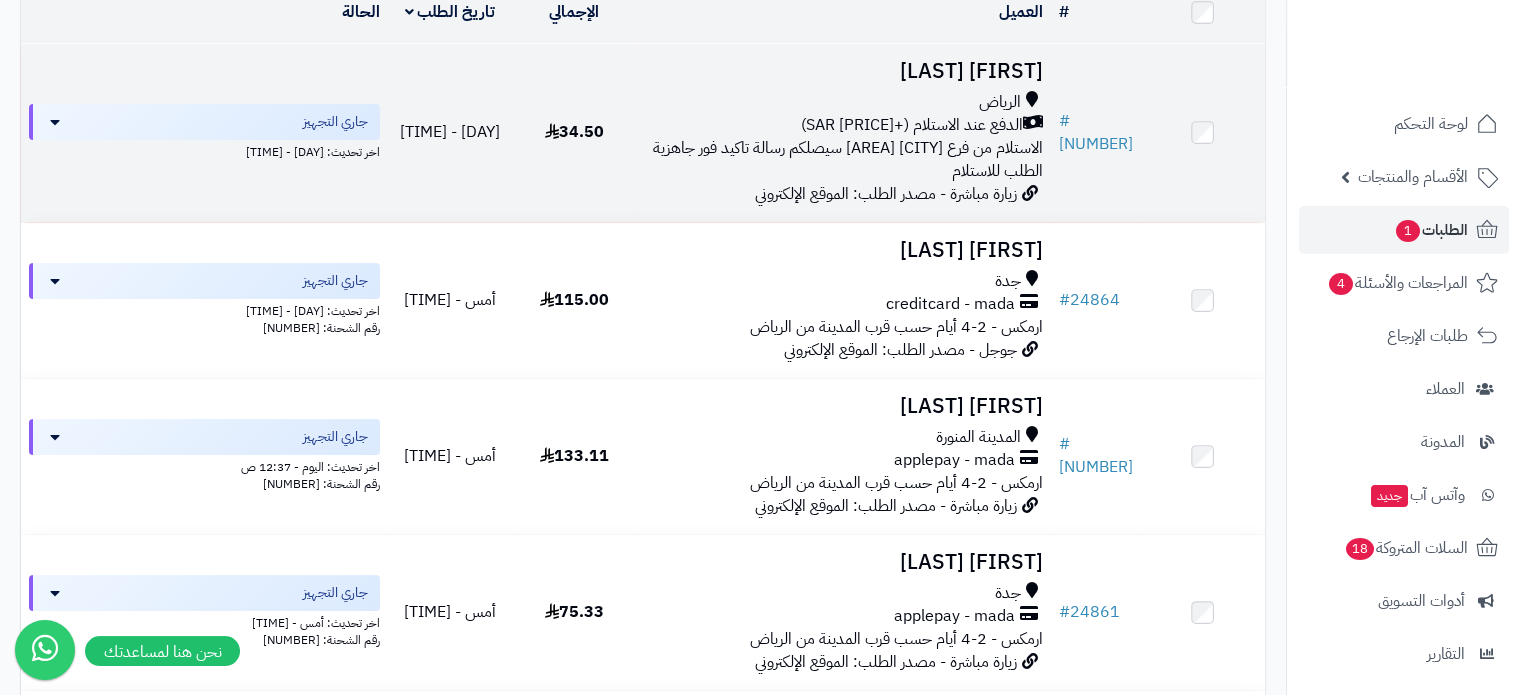 scroll, scrollTop: 300, scrollLeft: 0, axis: vertical 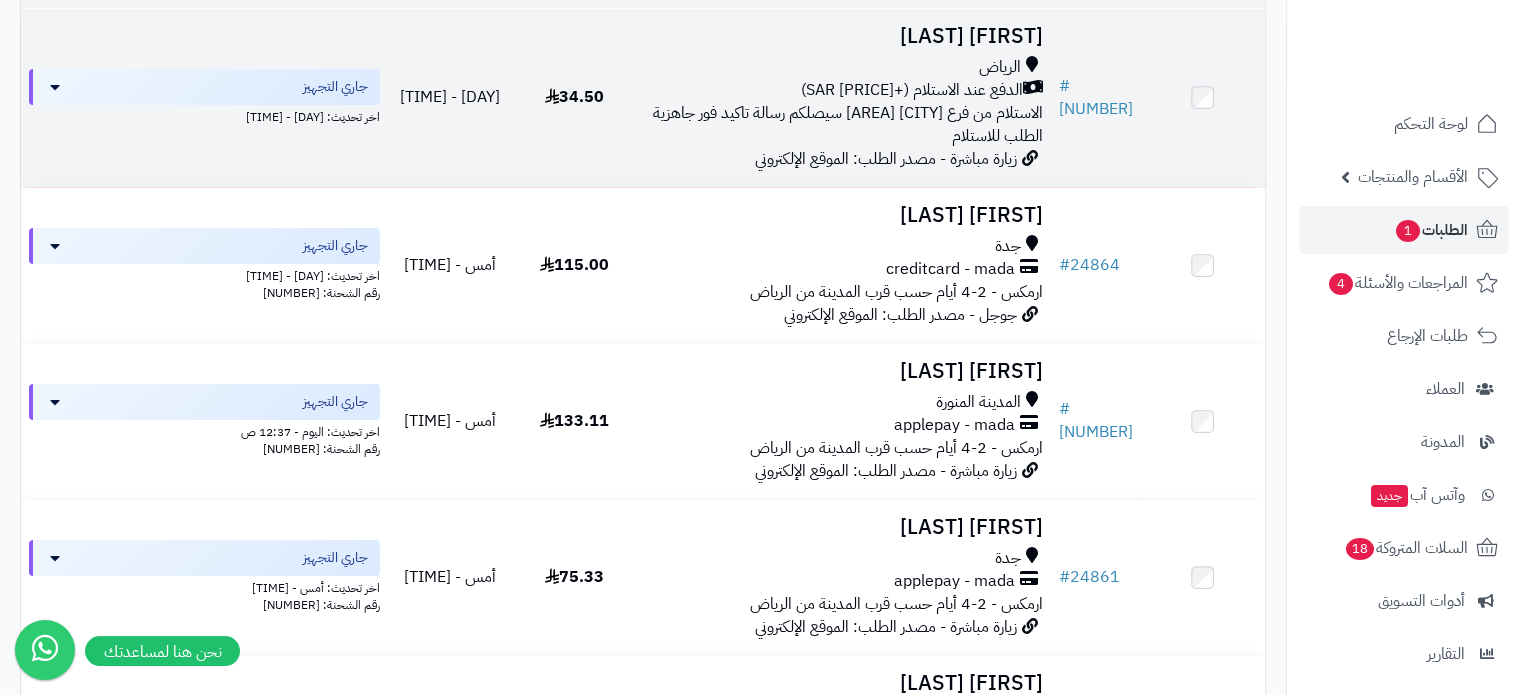 click on "الرياض" at bounding box center (843, 67) 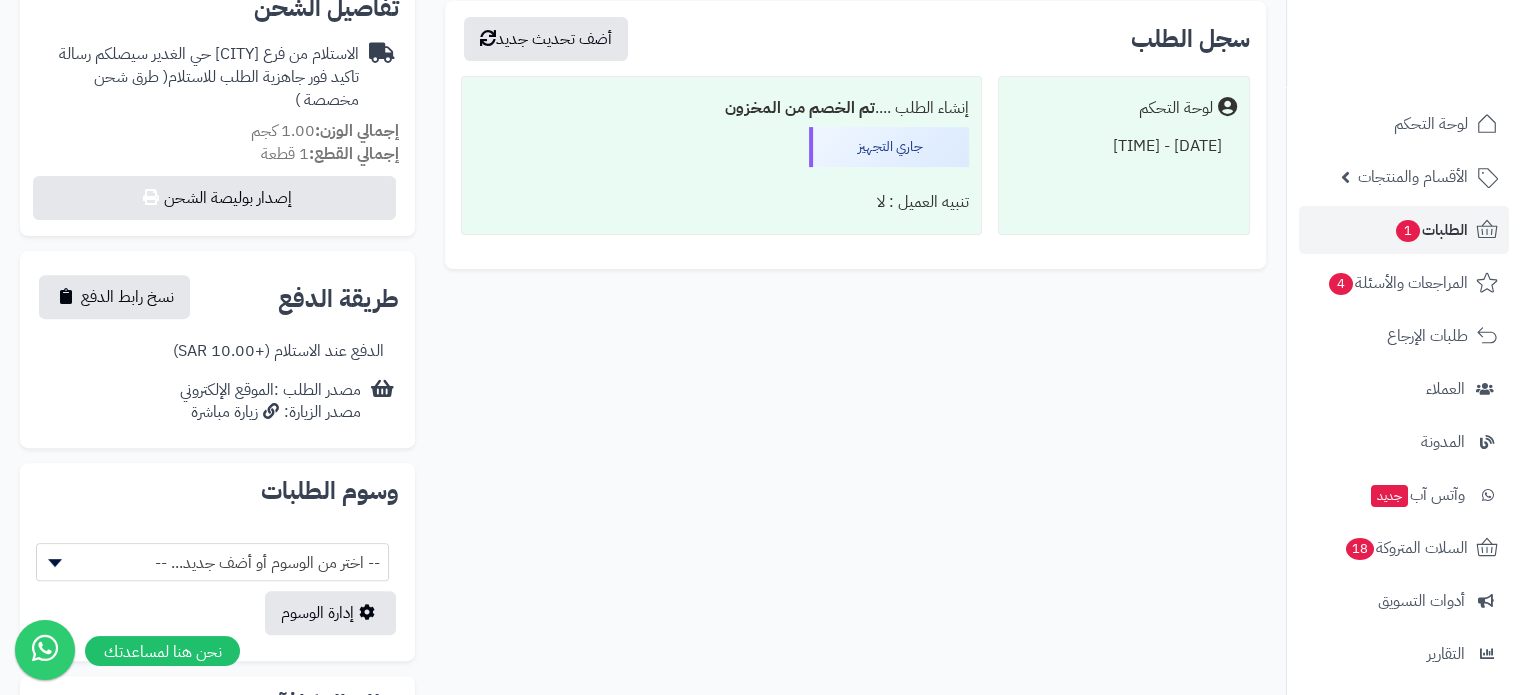 scroll, scrollTop: 800, scrollLeft: 0, axis: vertical 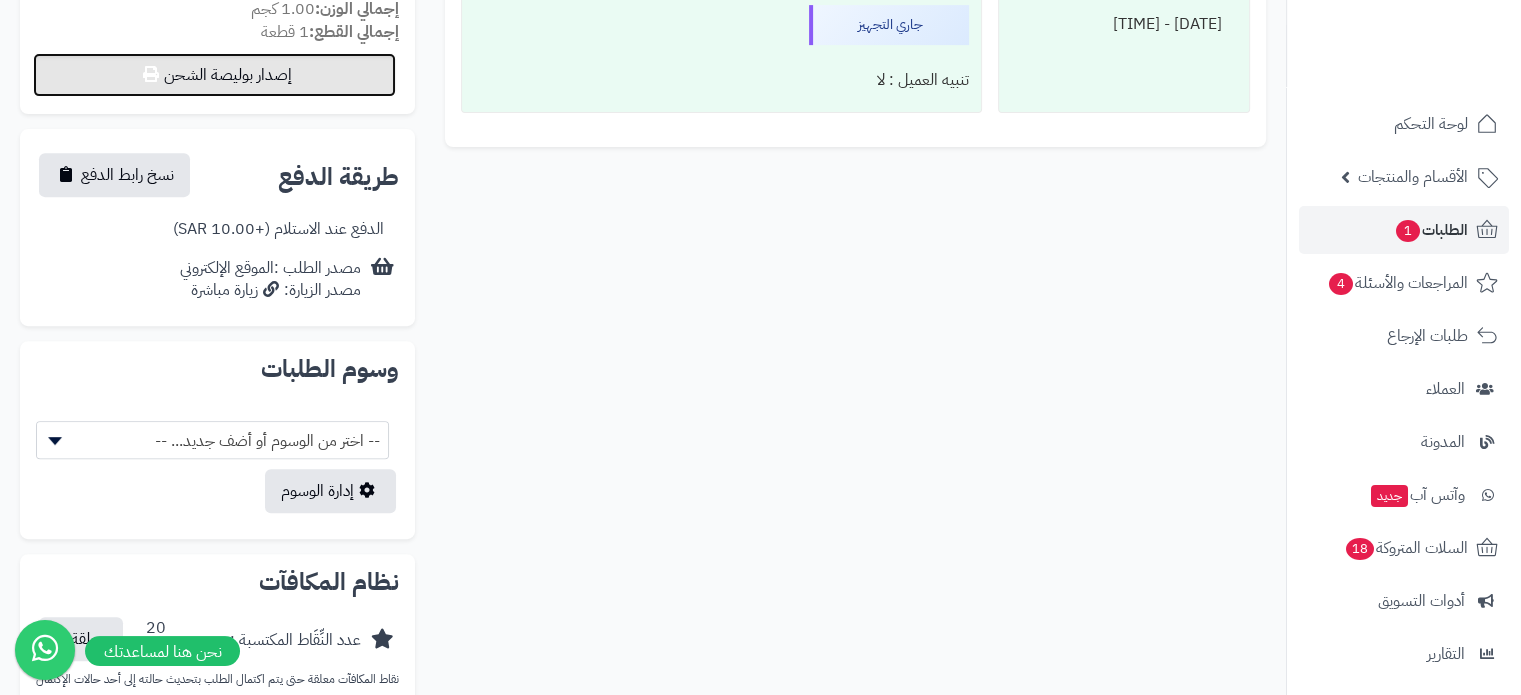click on "إصدار بوليصة الشحن" at bounding box center [214, 75] 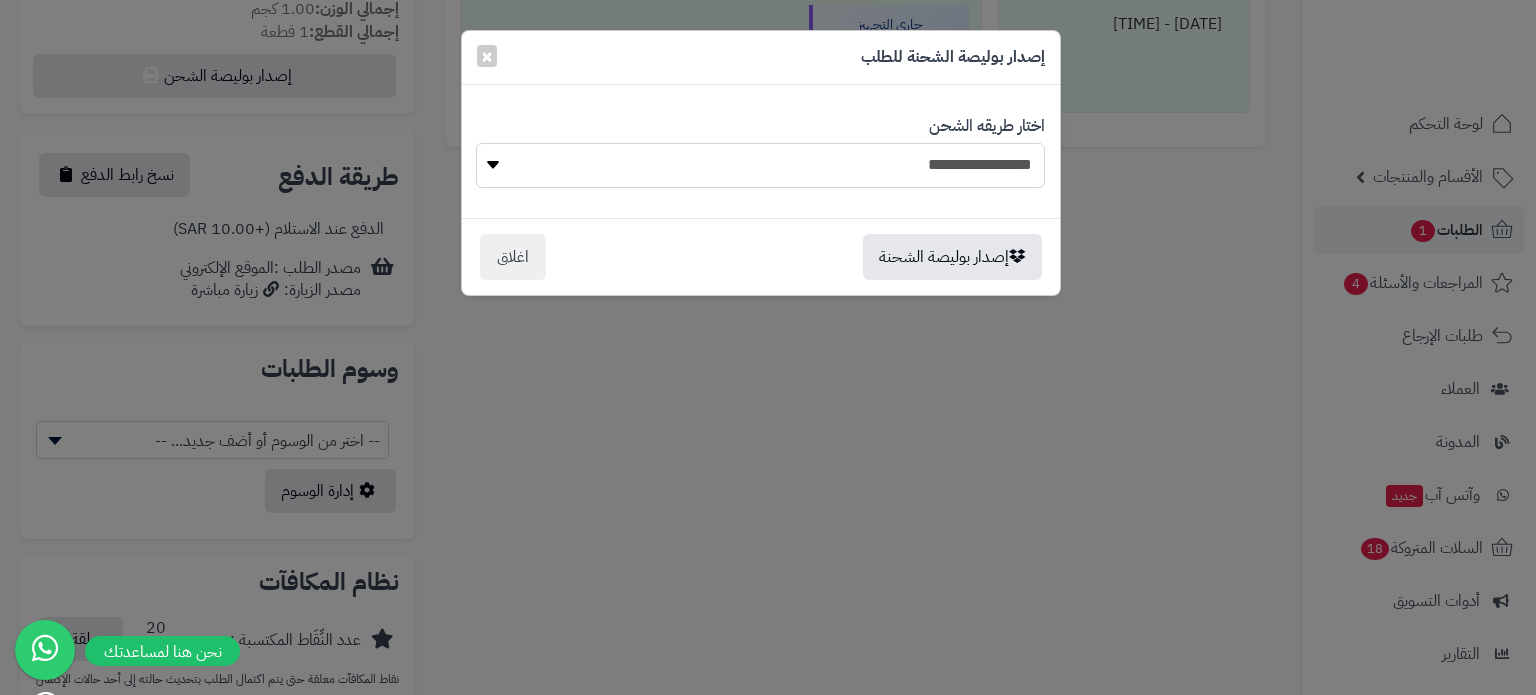 click on "**********" at bounding box center (760, 165) 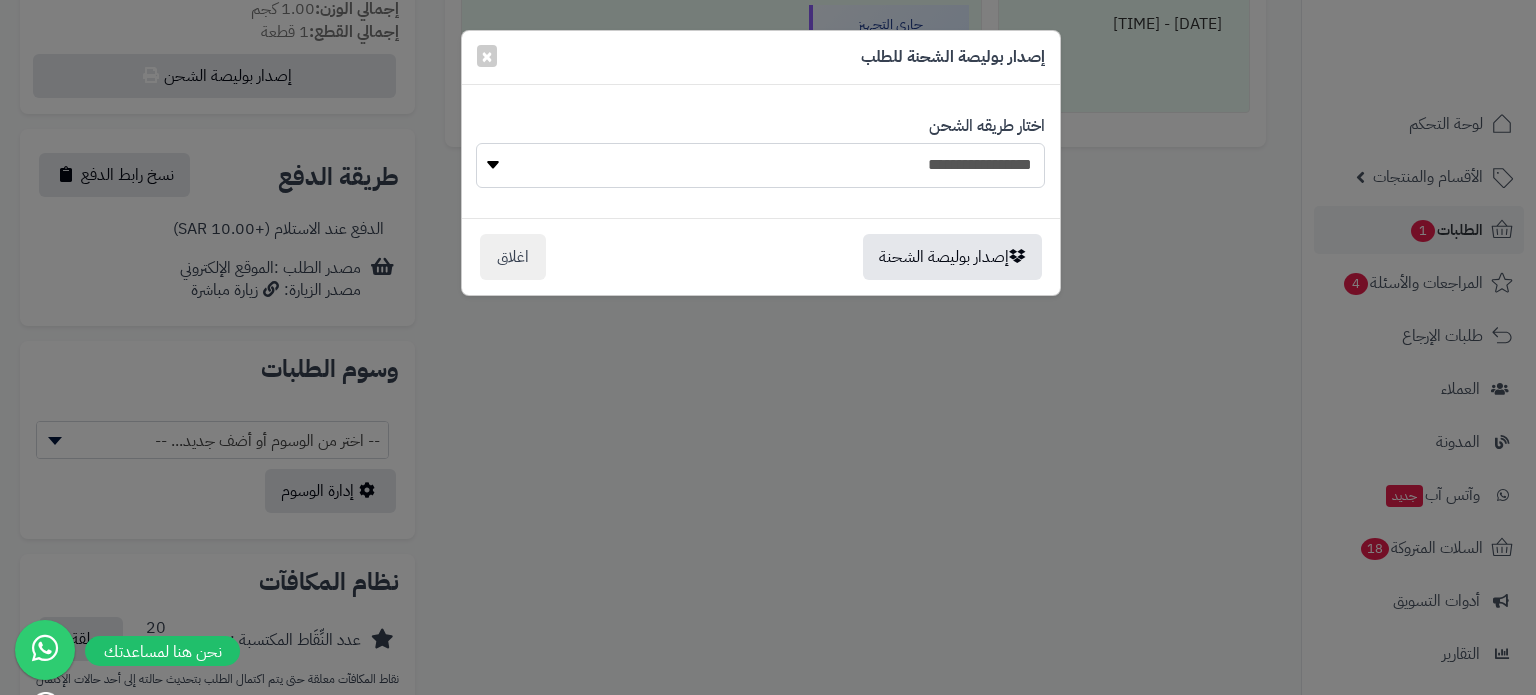 select on "***" 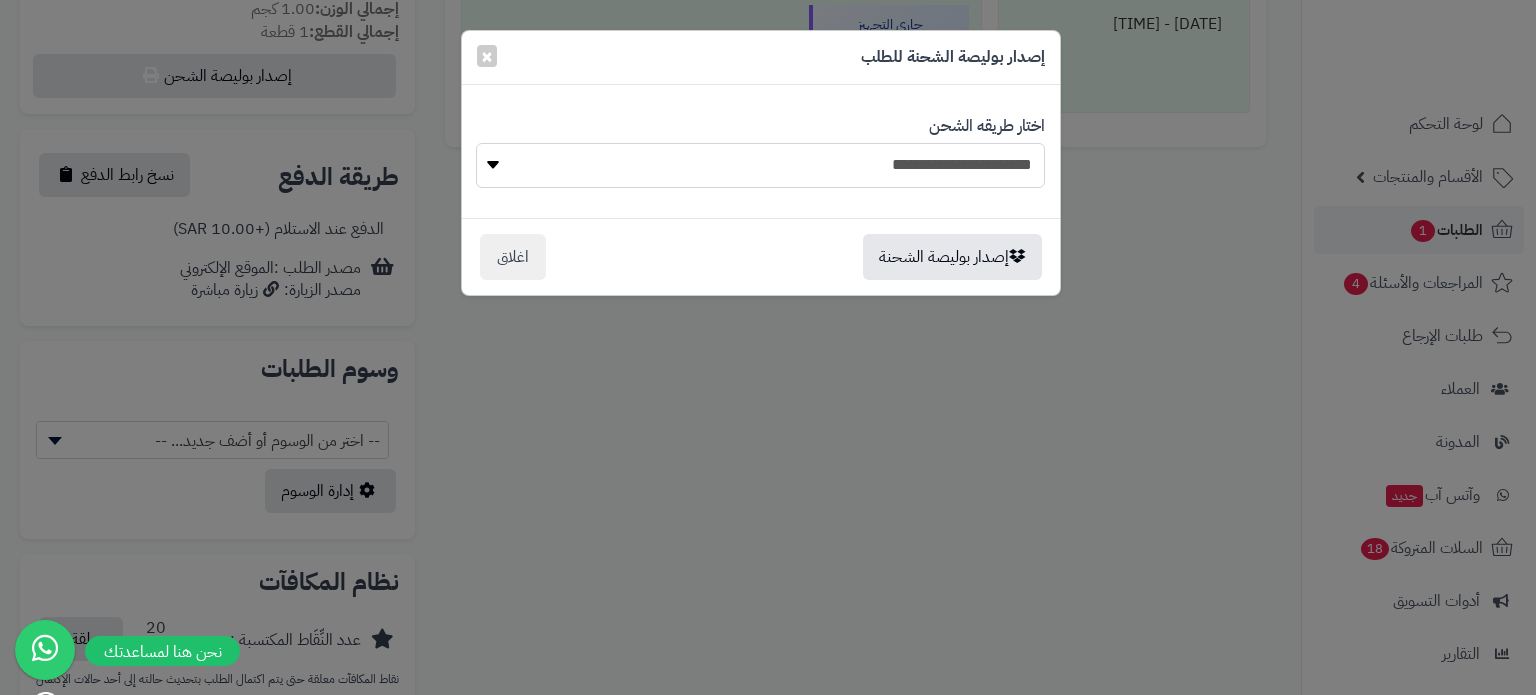 click on "**********" at bounding box center (760, 165) 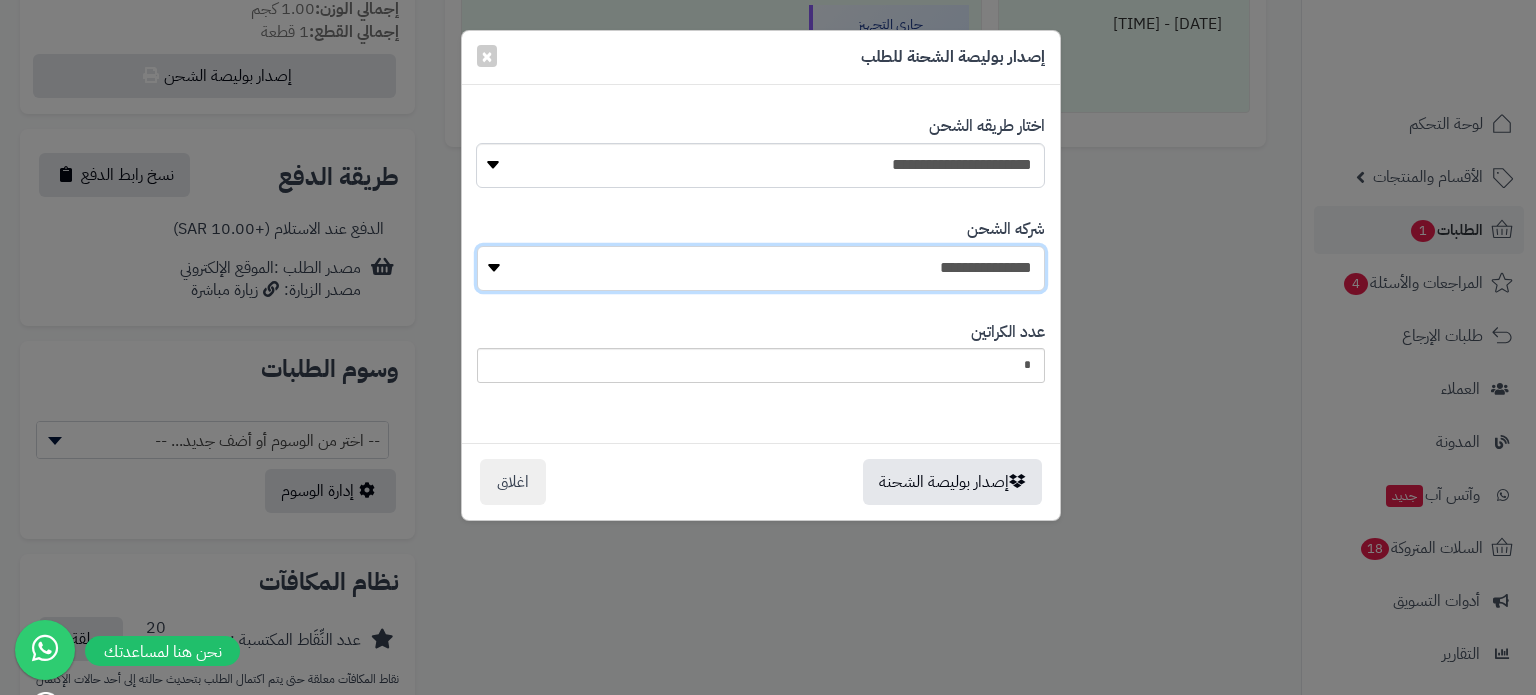 click on "**********" at bounding box center (761, 268) 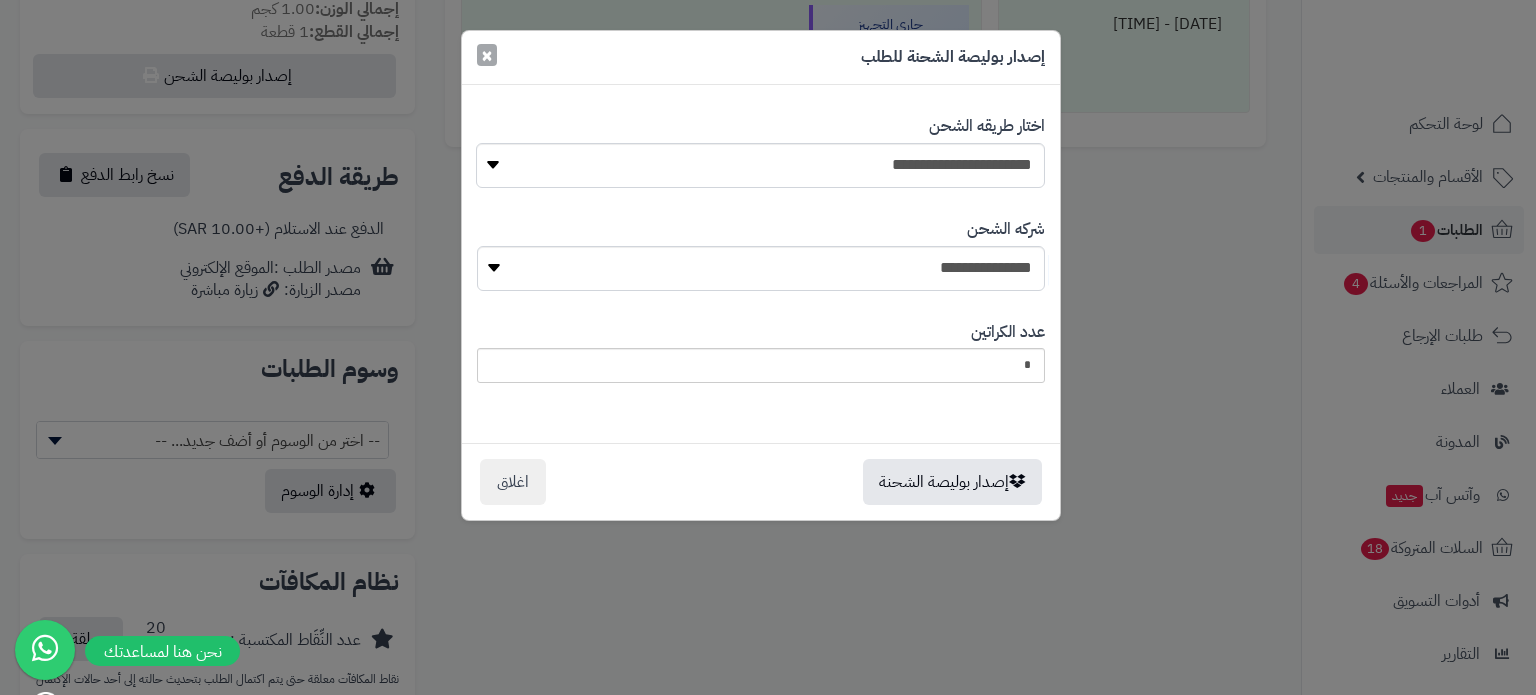 drag, startPoint x: 477, startPoint y: 48, endPoint x: 985, endPoint y: 171, distance: 522.67865 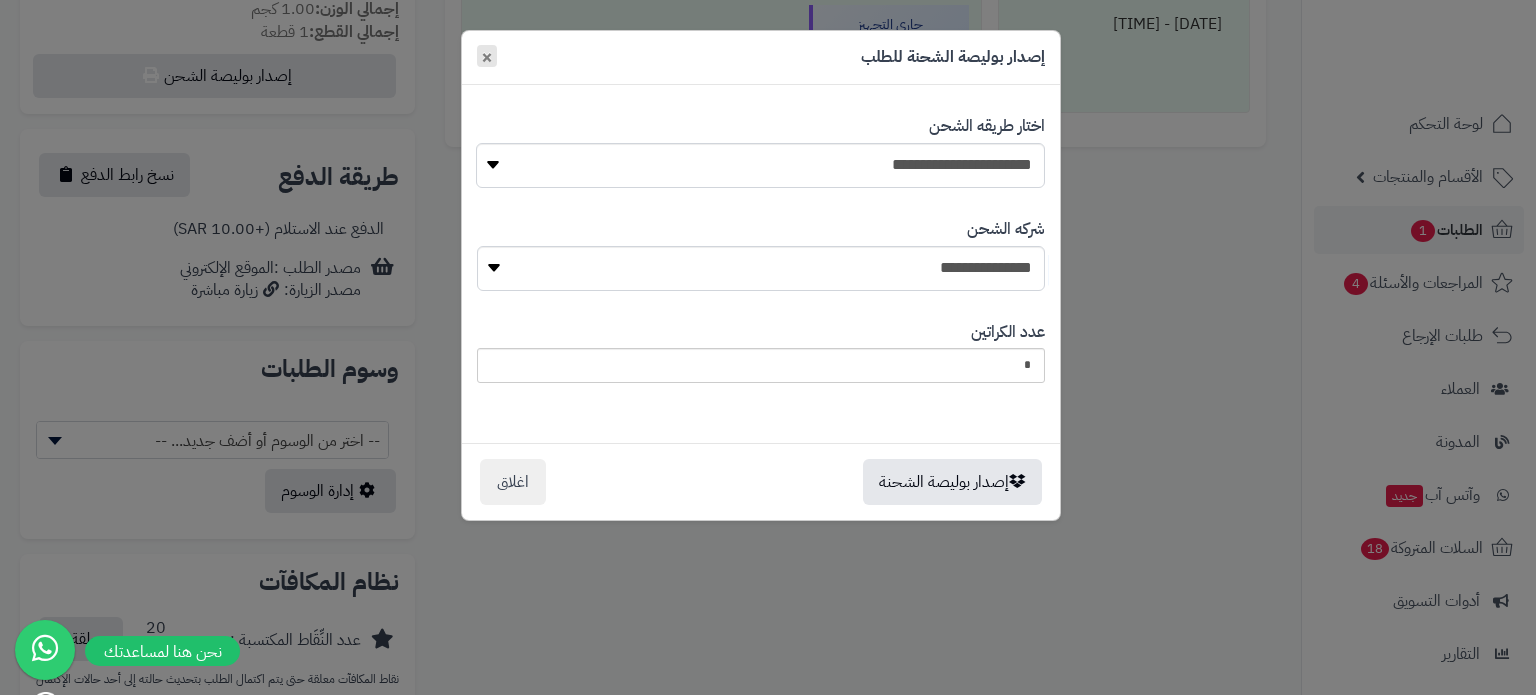 click on "×" at bounding box center [487, 56] 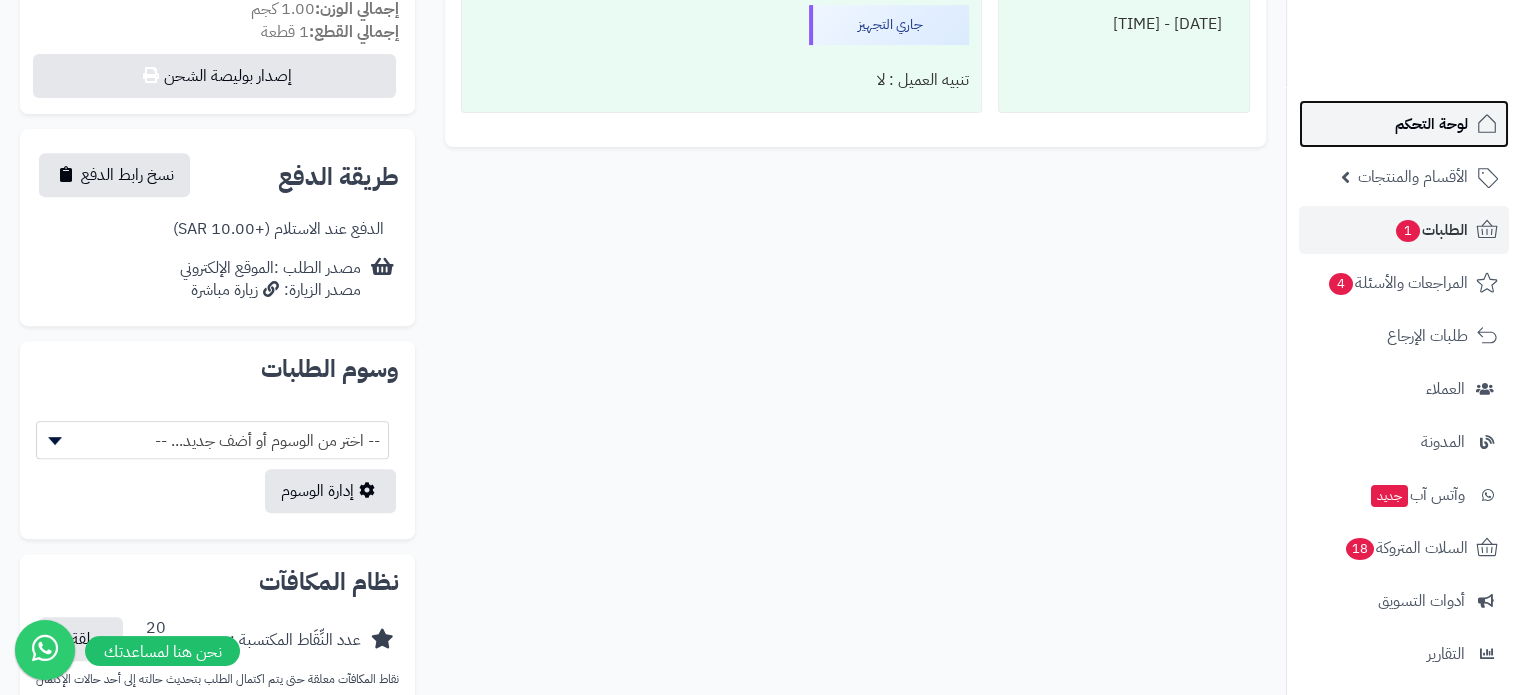click on "لوحة التحكم" at bounding box center [1431, 124] 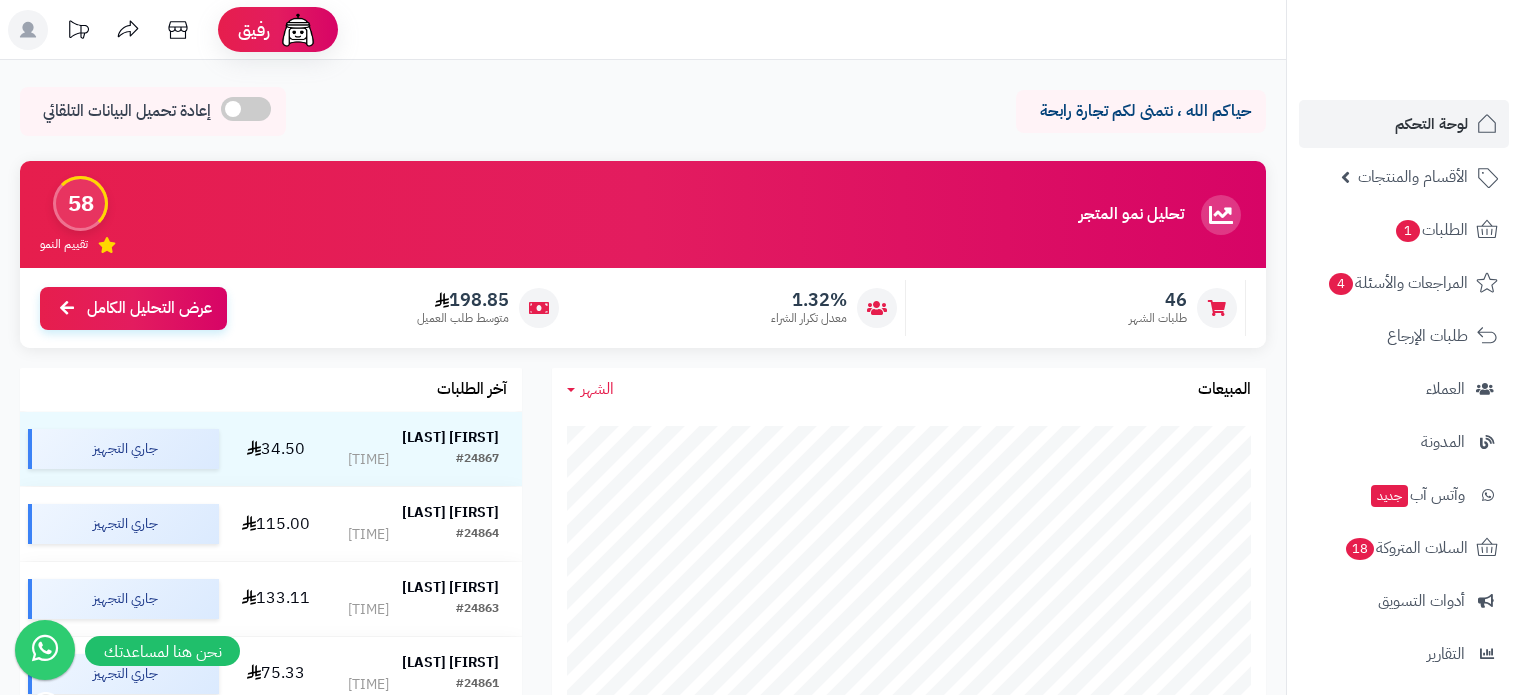 scroll, scrollTop: 0, scrollLeft: 0, axis: both 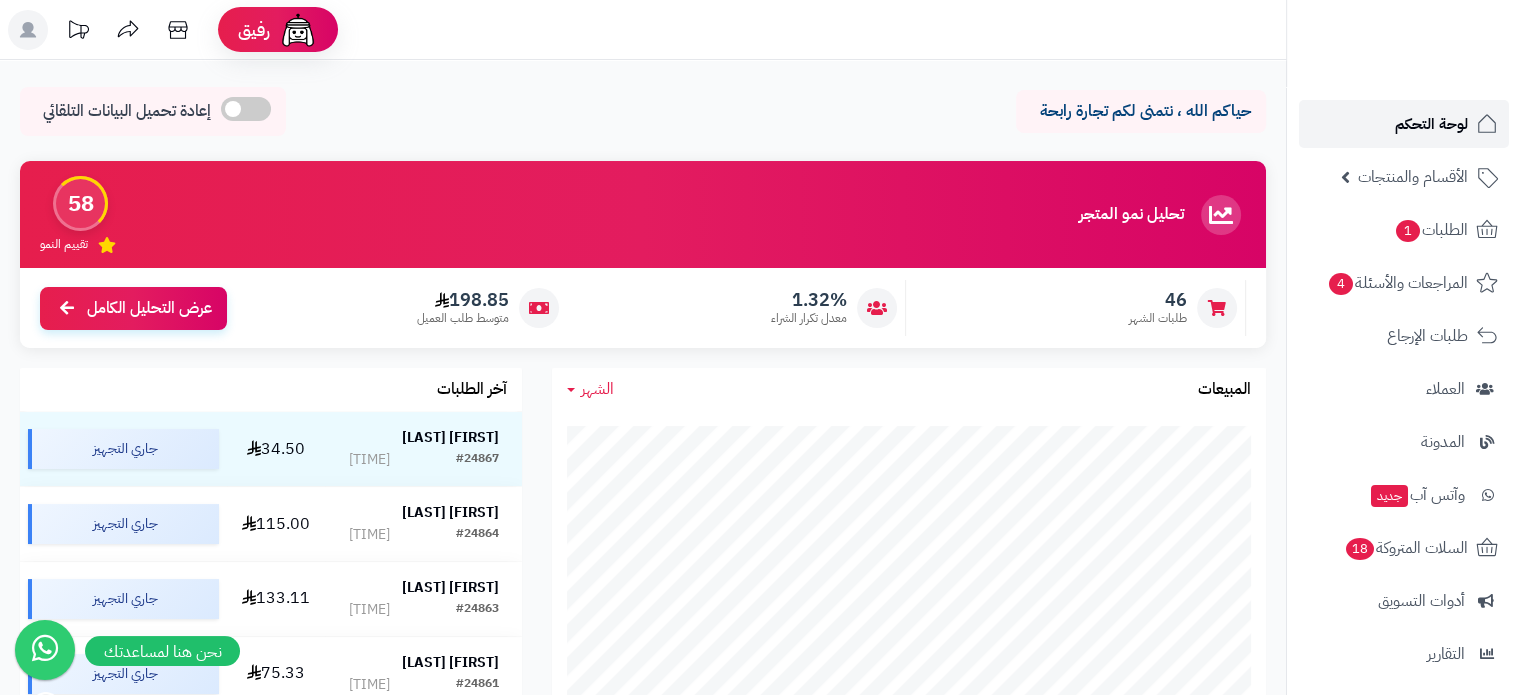 click on "لوحة التحكم" at bounding box center (1431, 124) 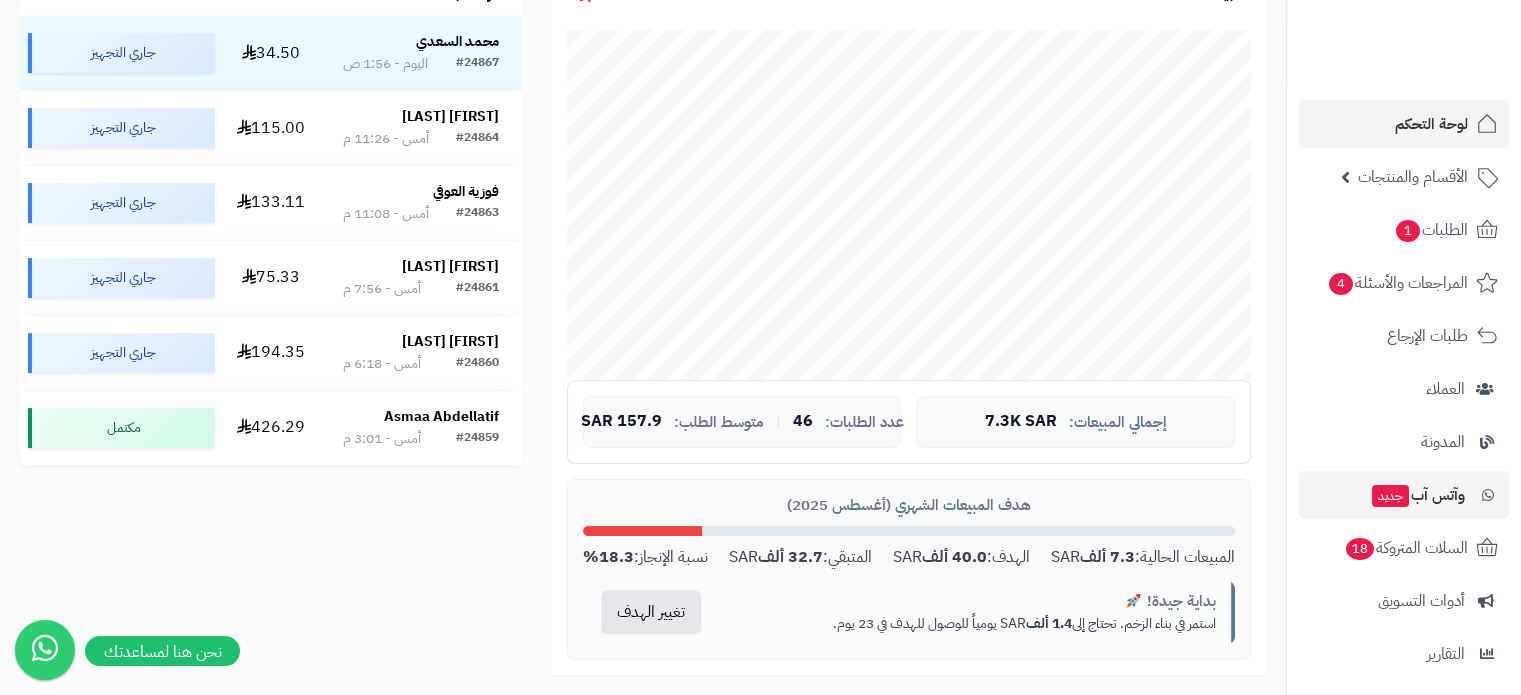 scroll, scrollTop: 400, scrollLeft: 0, axis: vertical 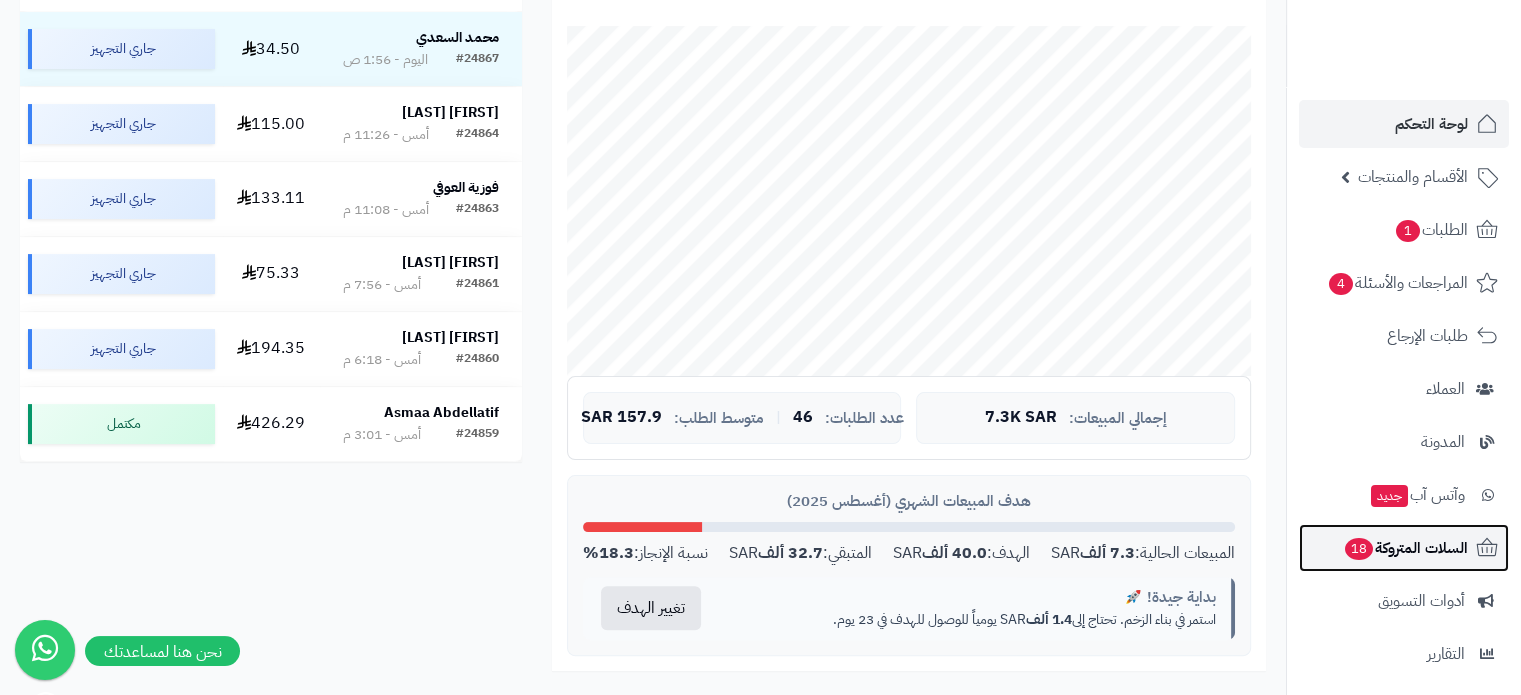 click on "السلات المتروكة  18" at bounding box center [1405, 548] 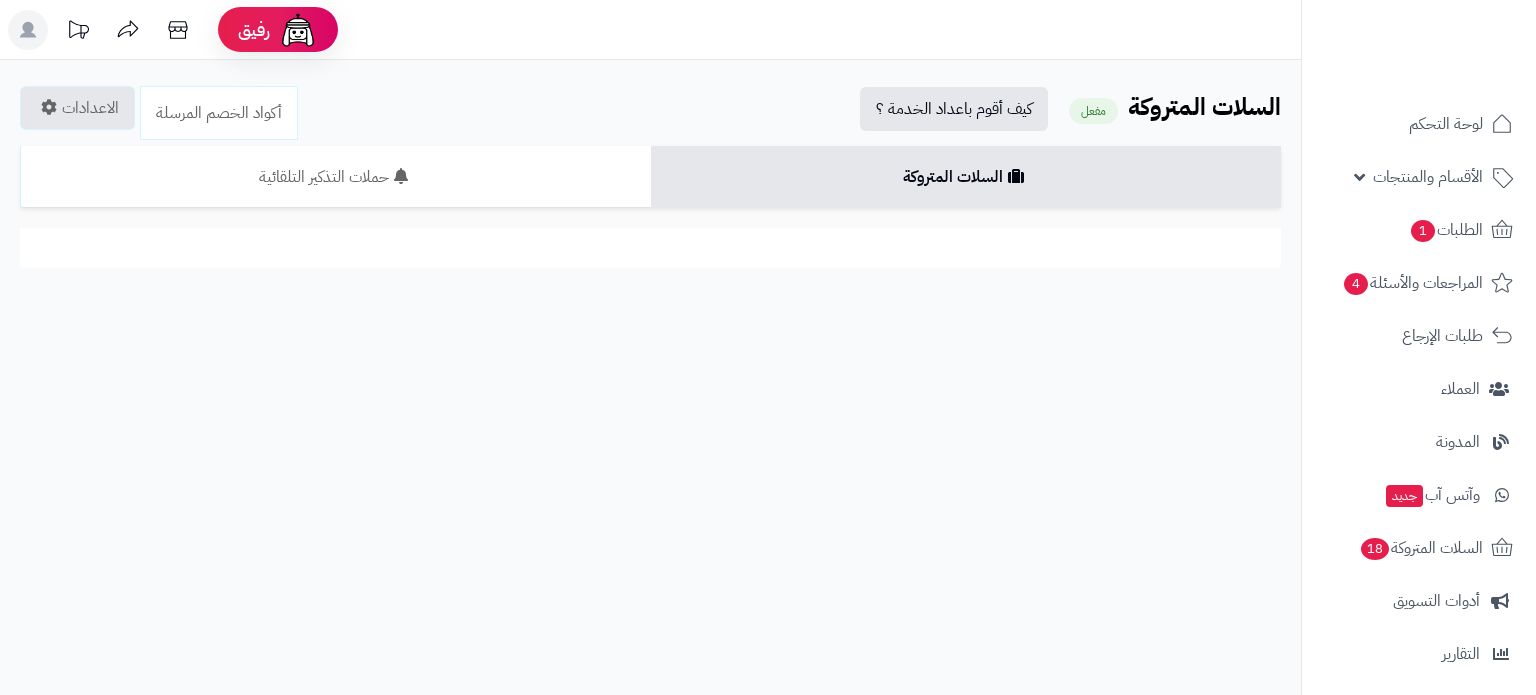 scroll, scrollTop: 0, scrollLeft: 0, axis: both 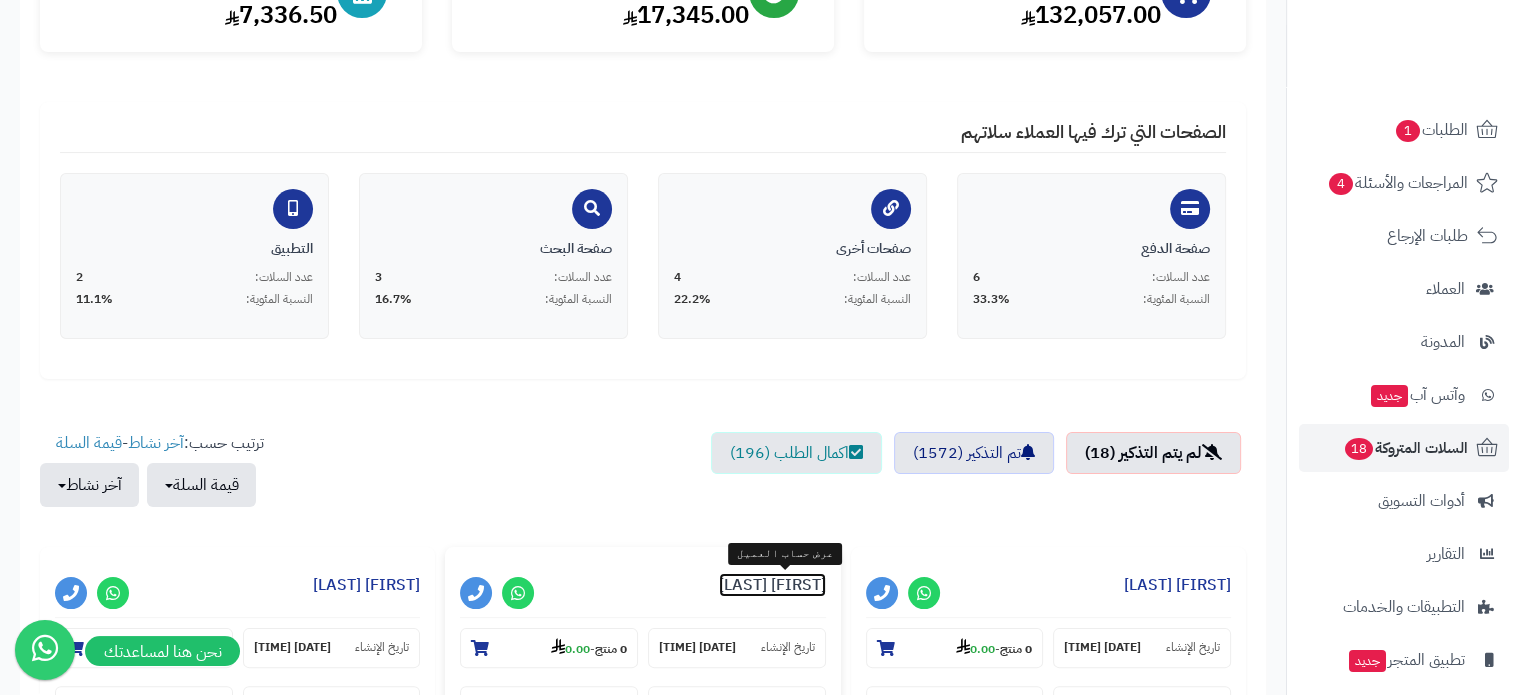 click on "مشعل الدوس" at bounding box center [772, 585] 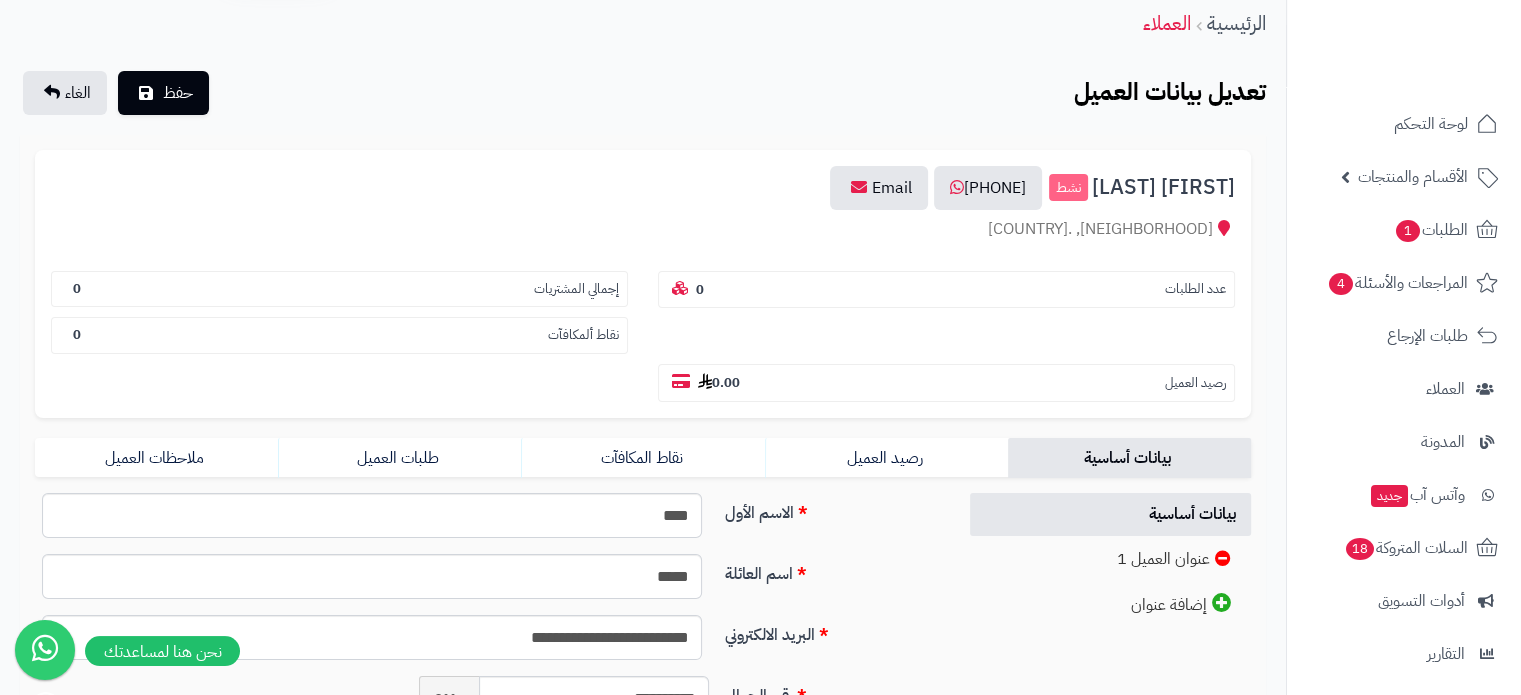 scroll, scrollTop: 200, scrollLeft: 0, axis: vertical 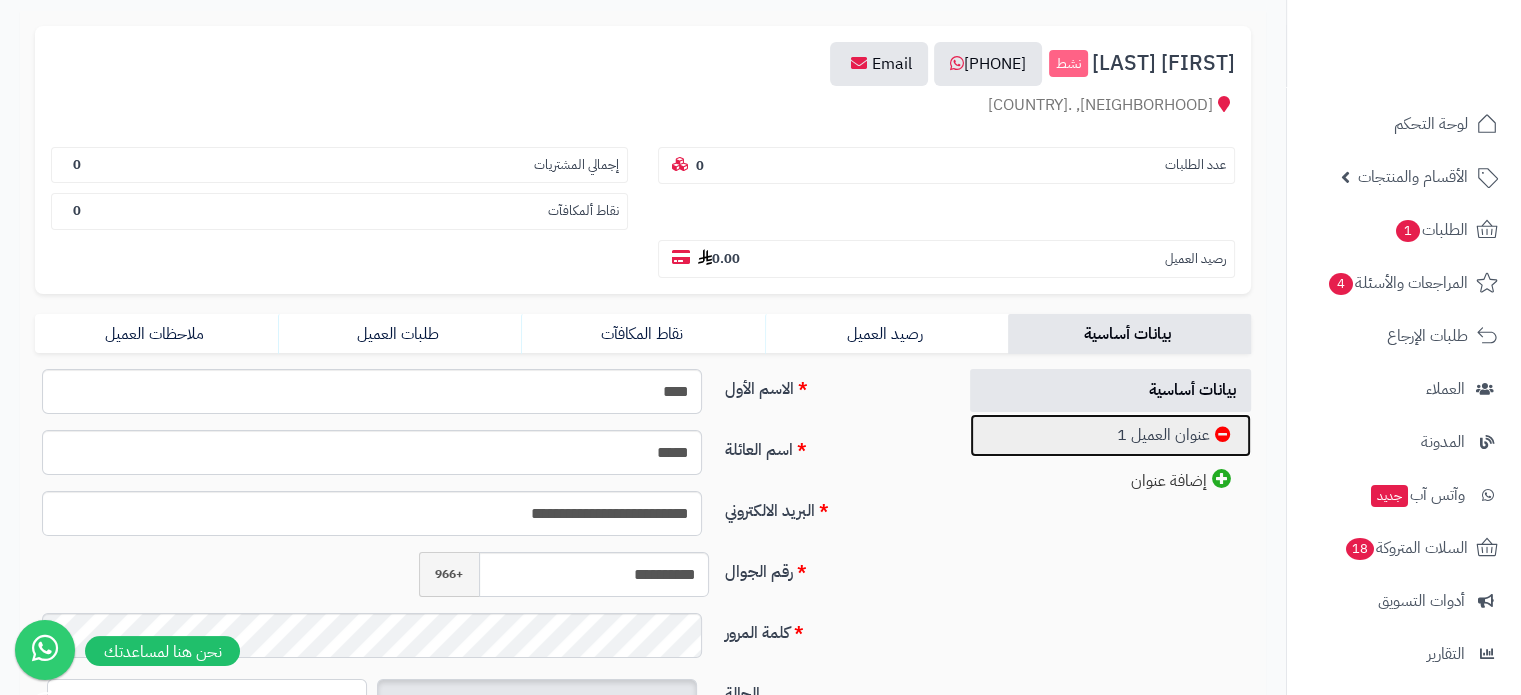 click on "عنوان العميل 1" at bounding box center (1111, 435) 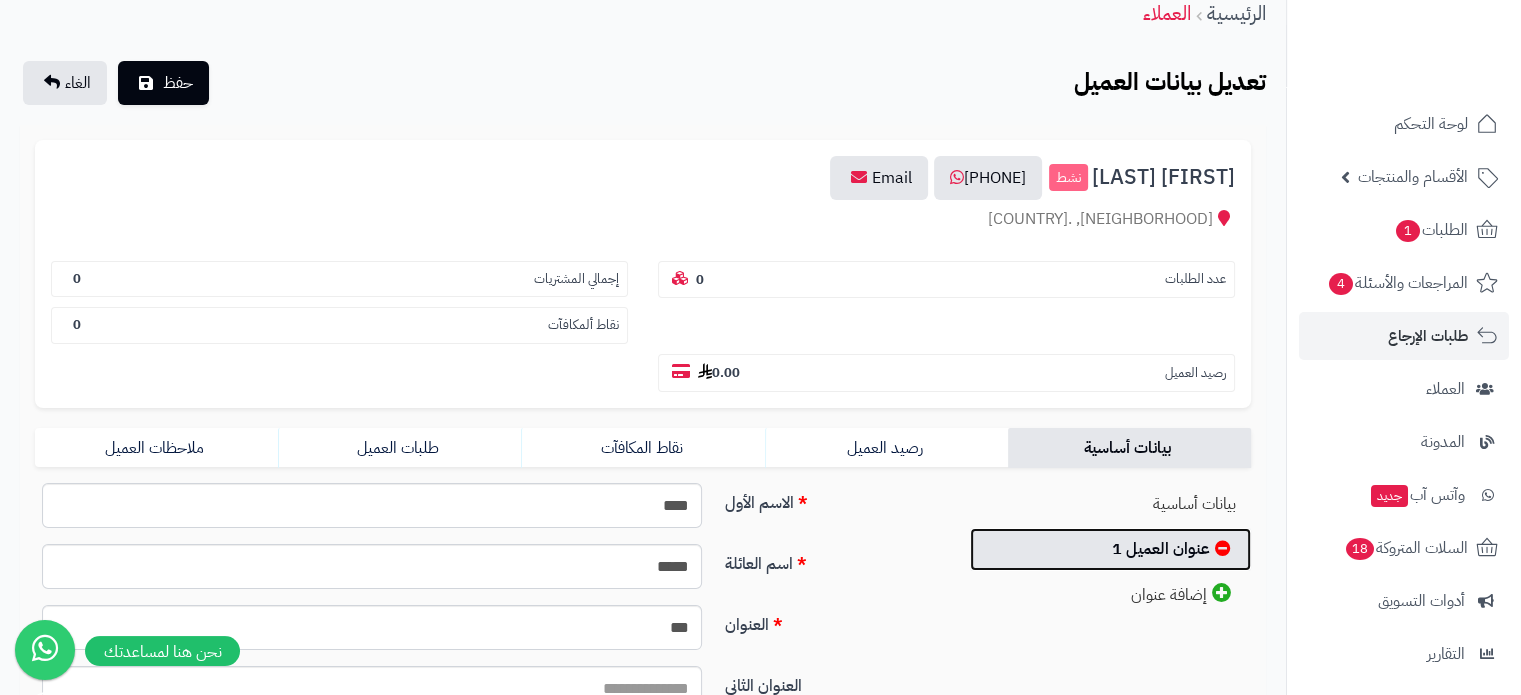 scroll, scrollTop: 0, scrollLeft: 0, axis: both 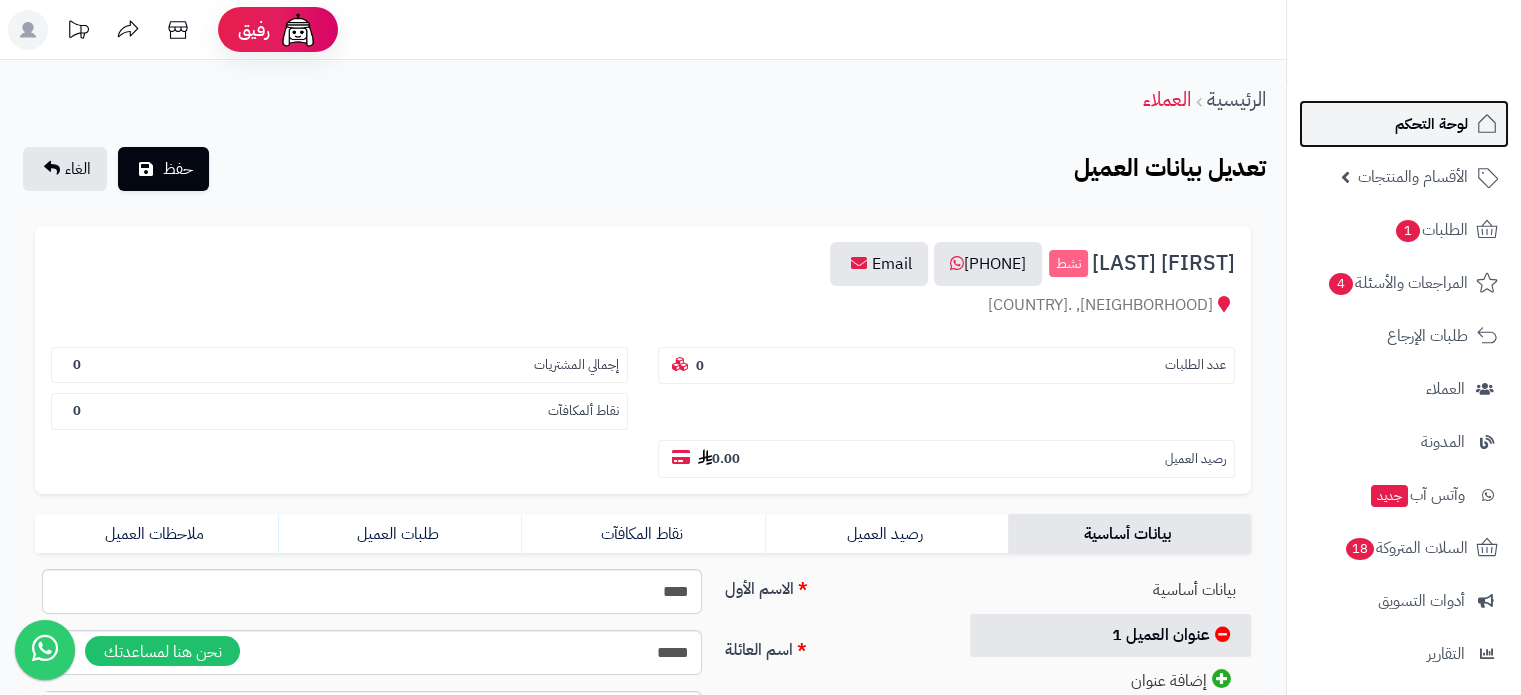 click on "لوحة التحكم" at bounding box center [1431, 124] 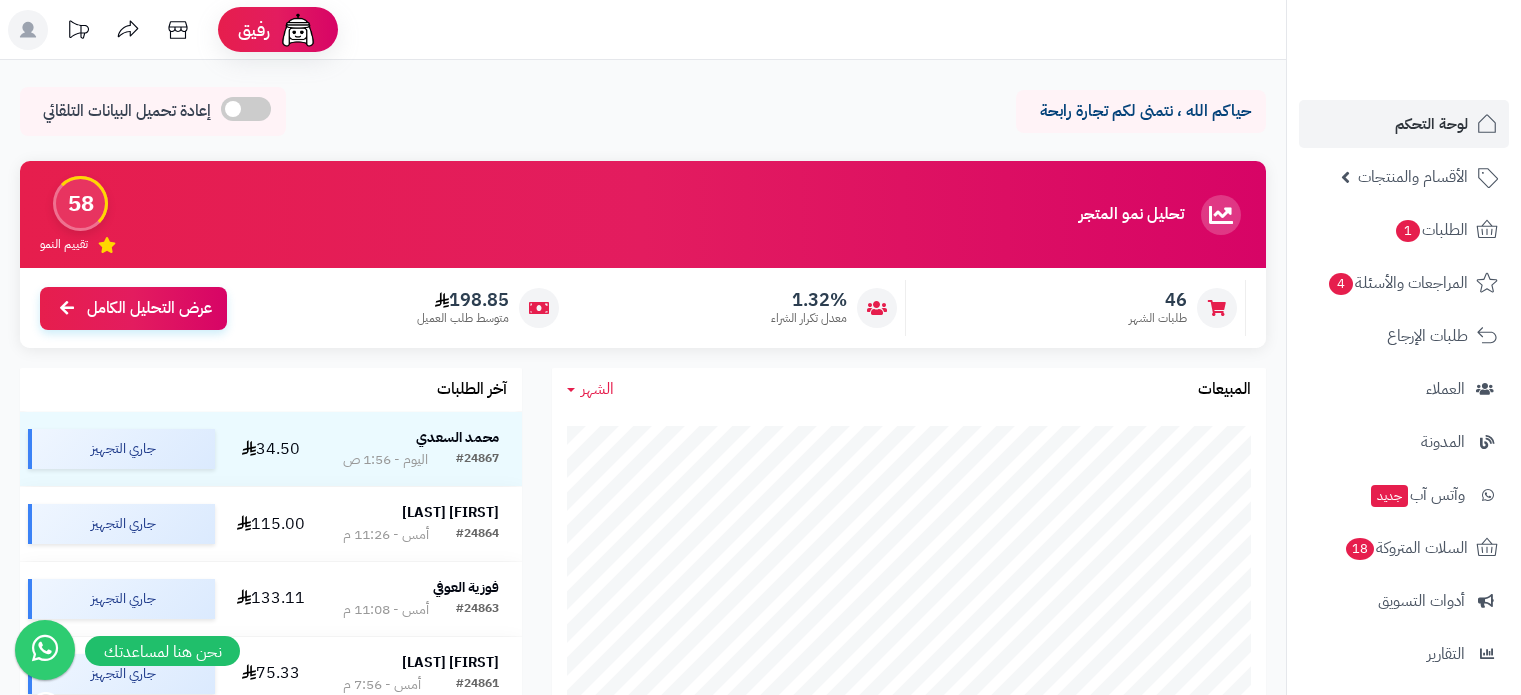 scroll, scrollTop: 0, scrollLeft: 0, axis: both 